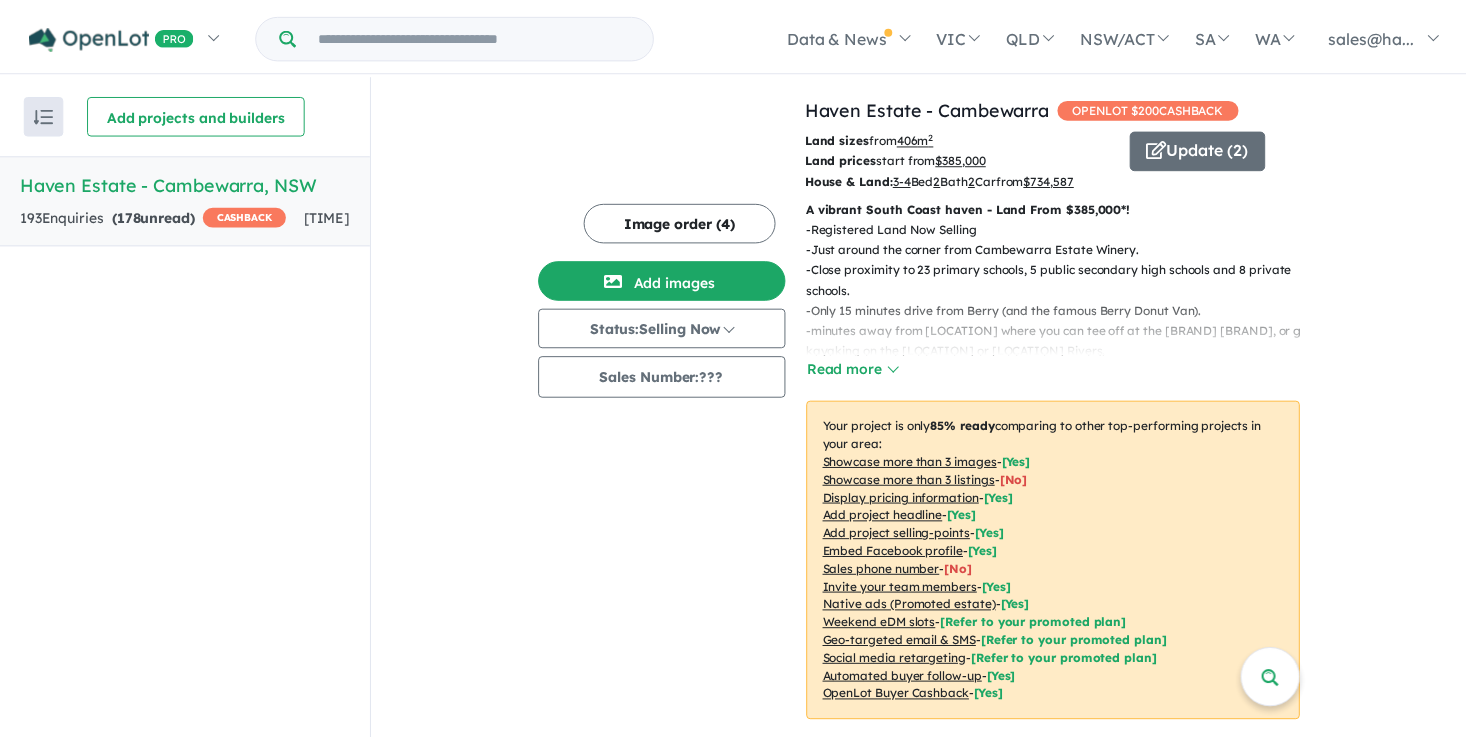 scroll, scrollTop: 0, scrollLeft: 0, axis: both 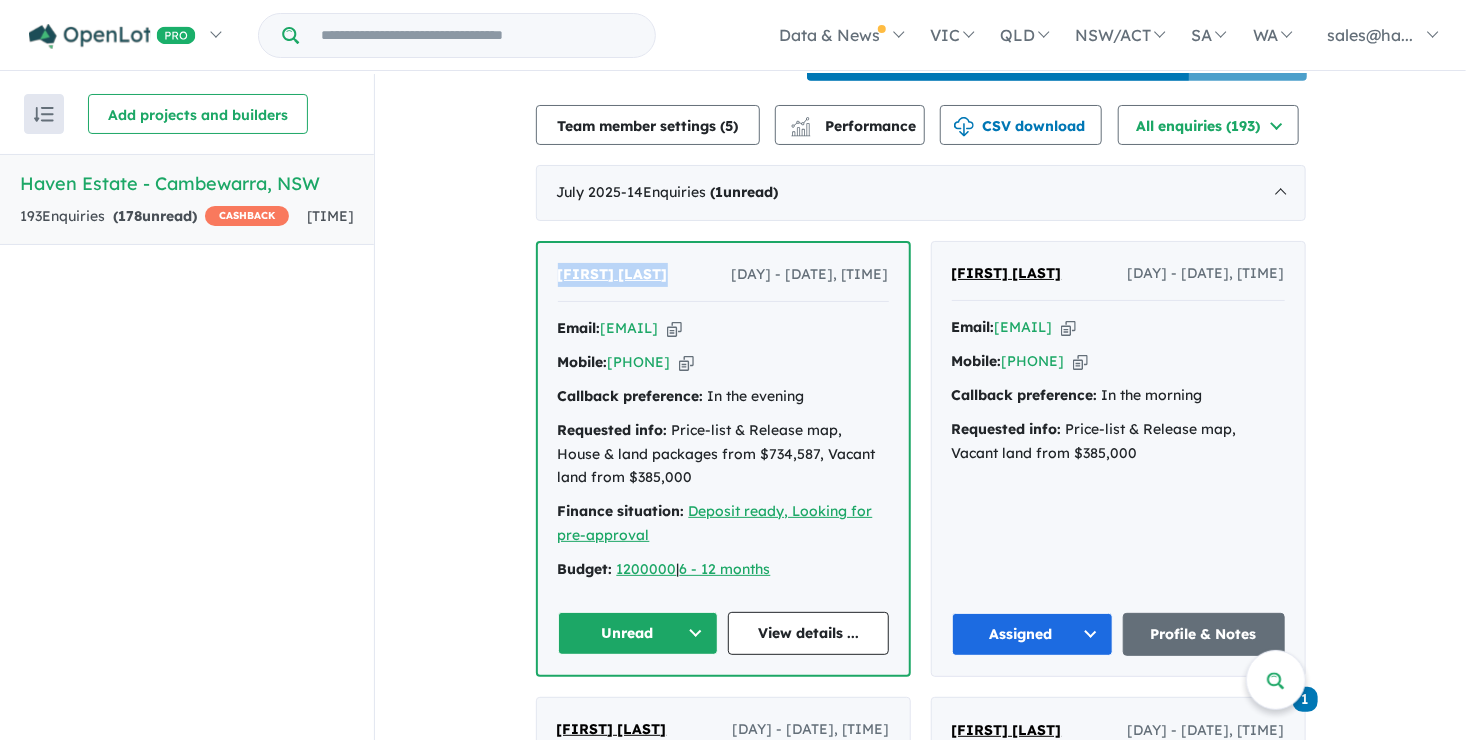 drag, startPoint x: 677, startPoint y: 295, endPoint x: 551, endPoint y: 303, distance: 126.253716 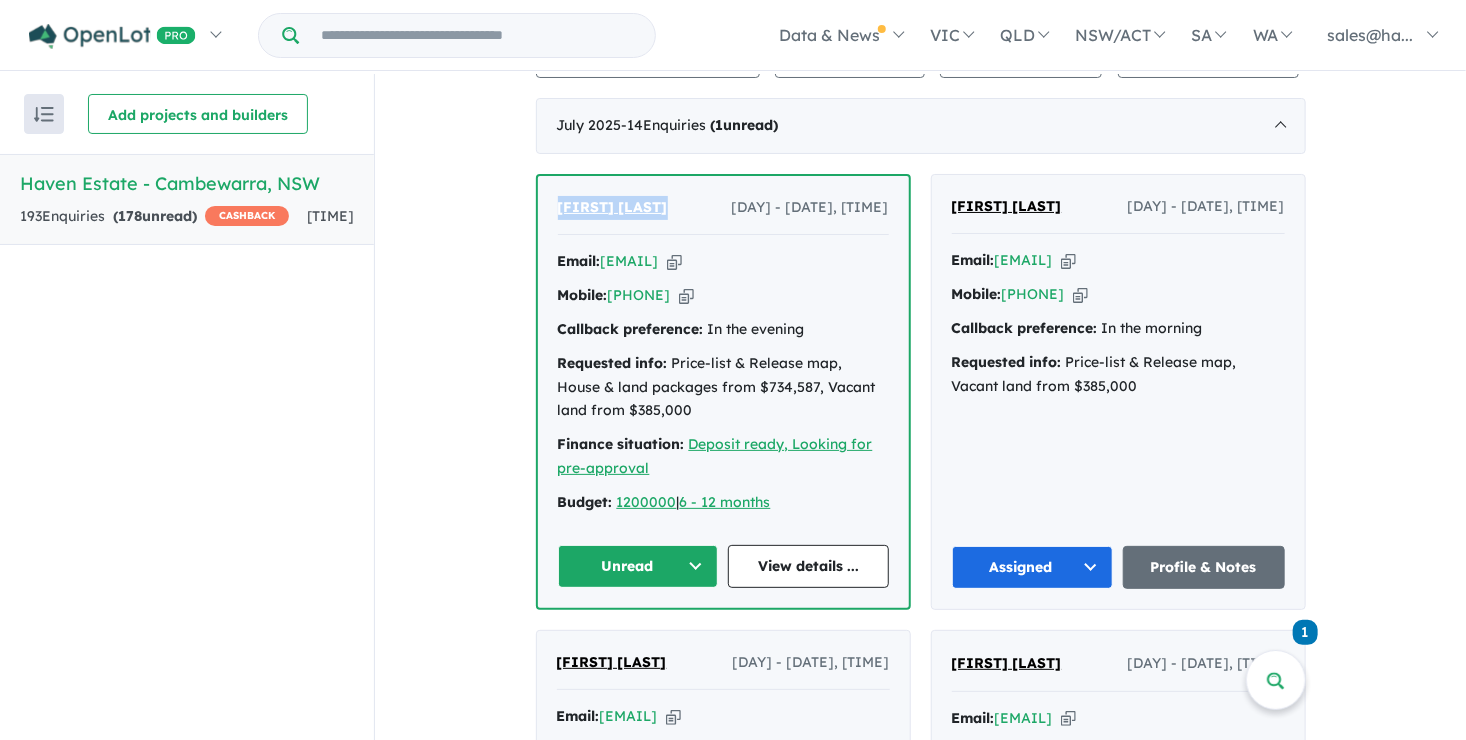 scroll, scrollTop: 800, scrollLeft: 0, axis: vertical 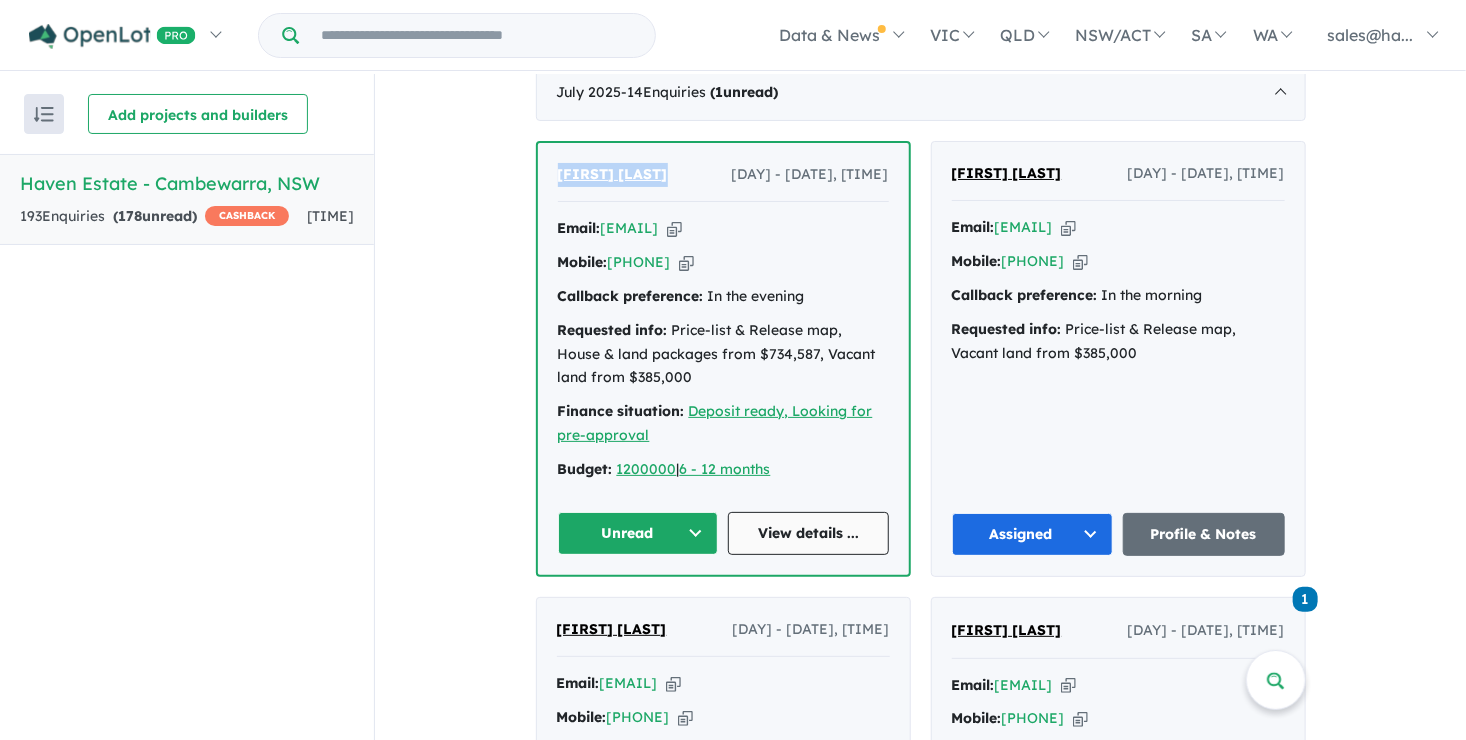 click on "View details ..." at bounding box center [808, 533] 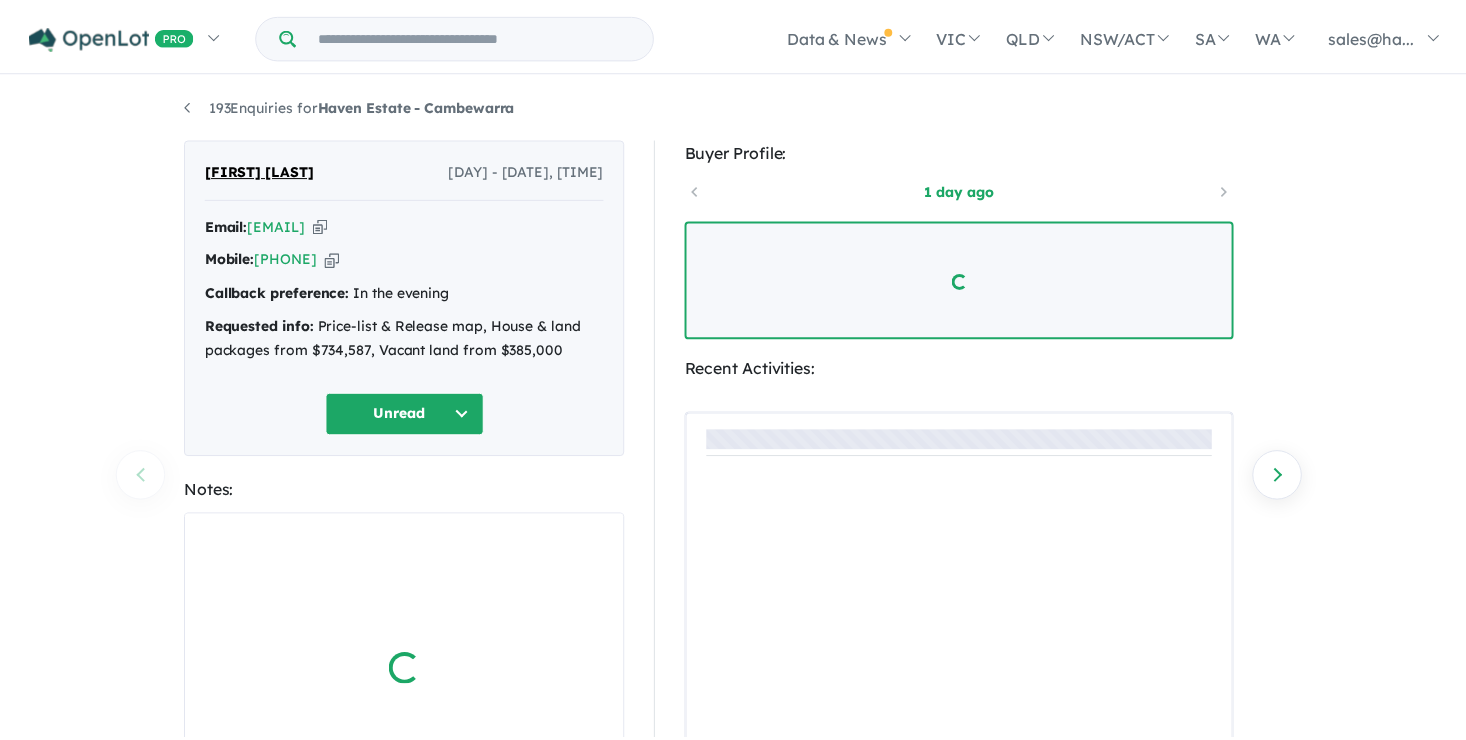 scroll, scrollTop: 0, scrollLeft: 0, axis: both 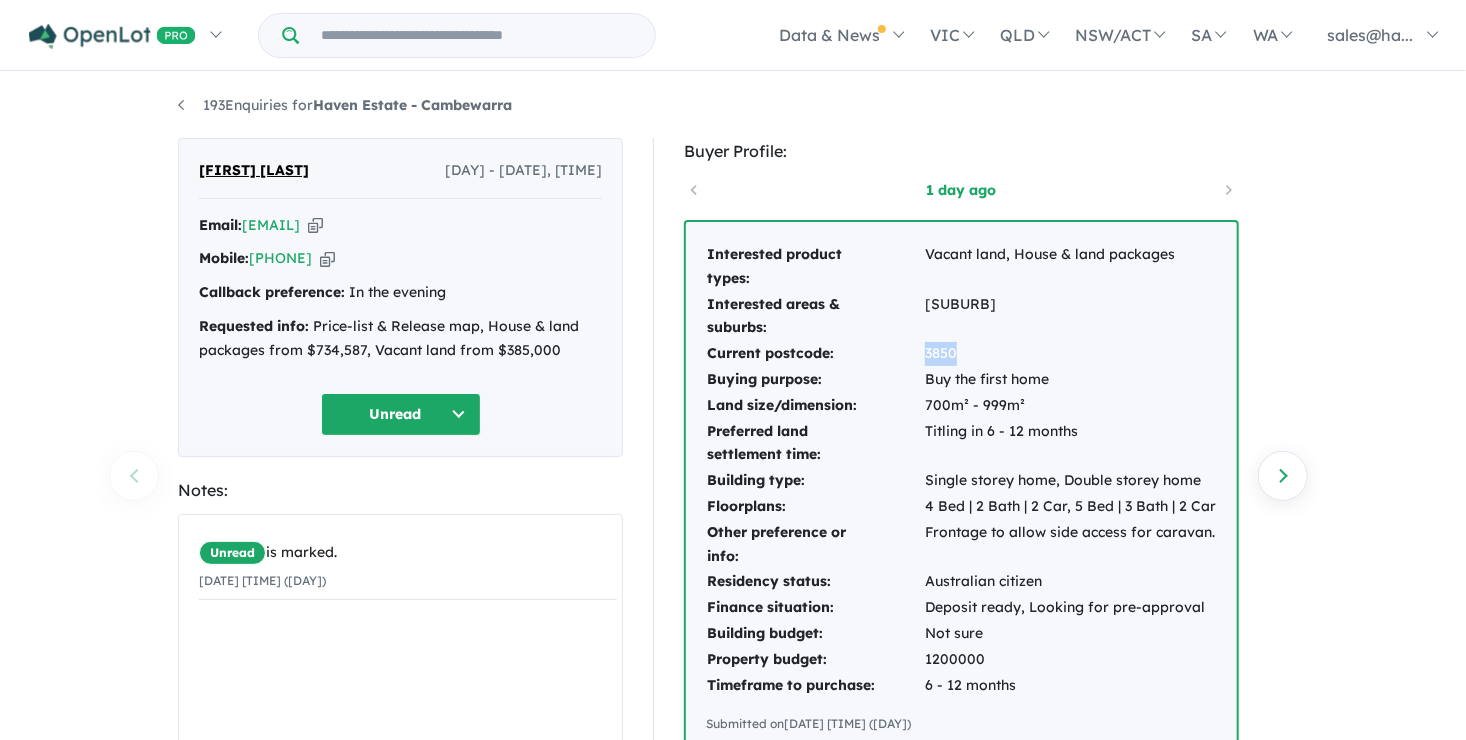 drag, startPoint x: 961, startPoint y: 358, endPoint x: 925, endPoint y: 356, distance: 36.05551 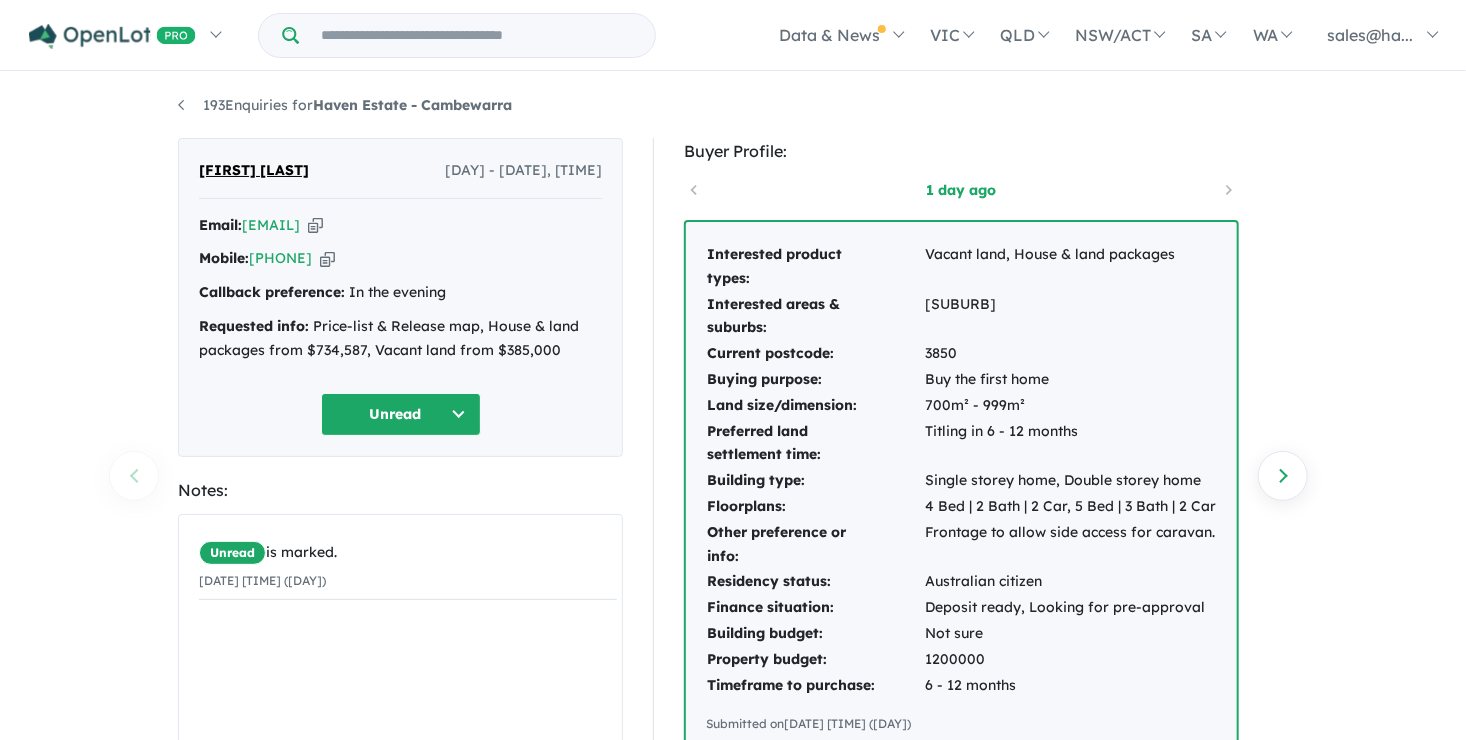 drag, startPoint x: 925, startPoint y: 356, endPoint x: 1050, endPoint y: 334, distance: 126.921234 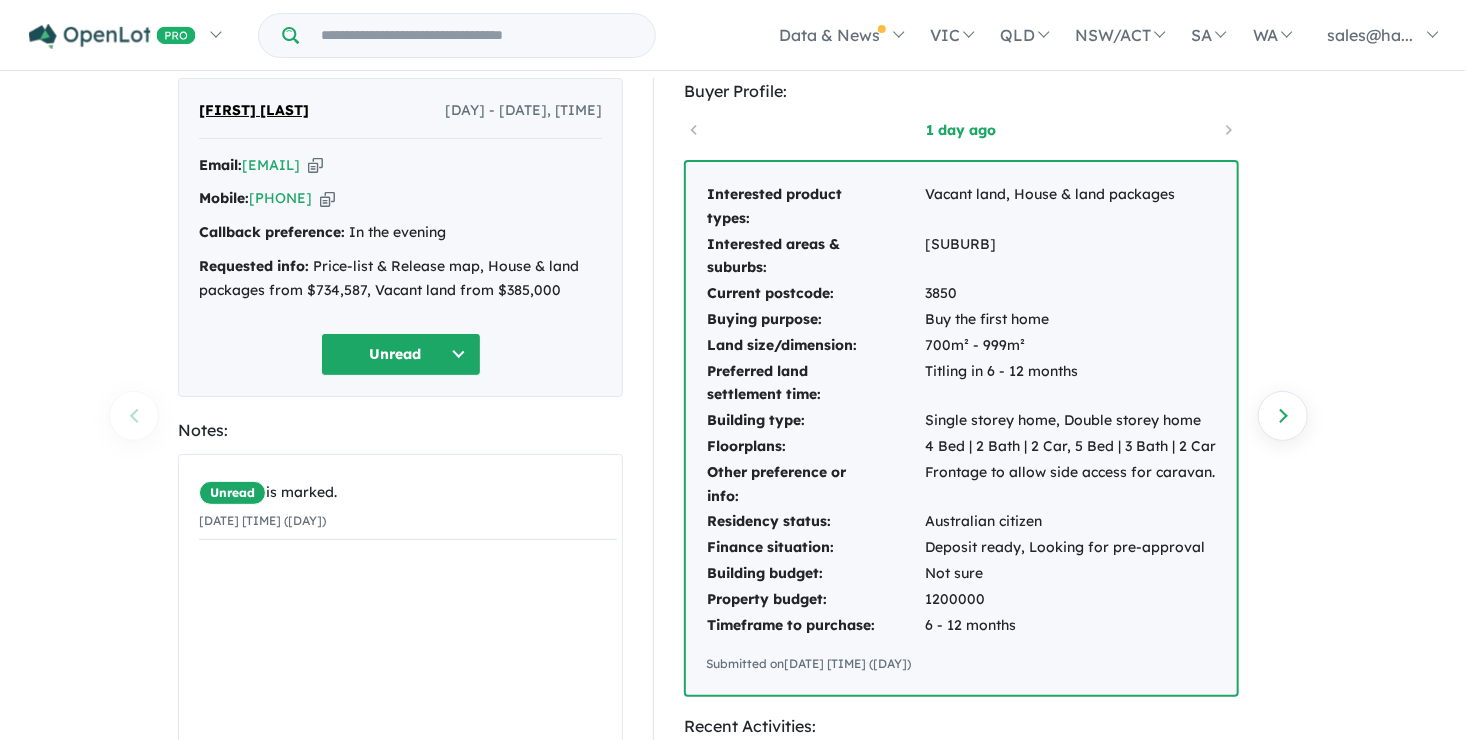 scroll, scrollTop: 0, scrollLeft: 0, axis: both 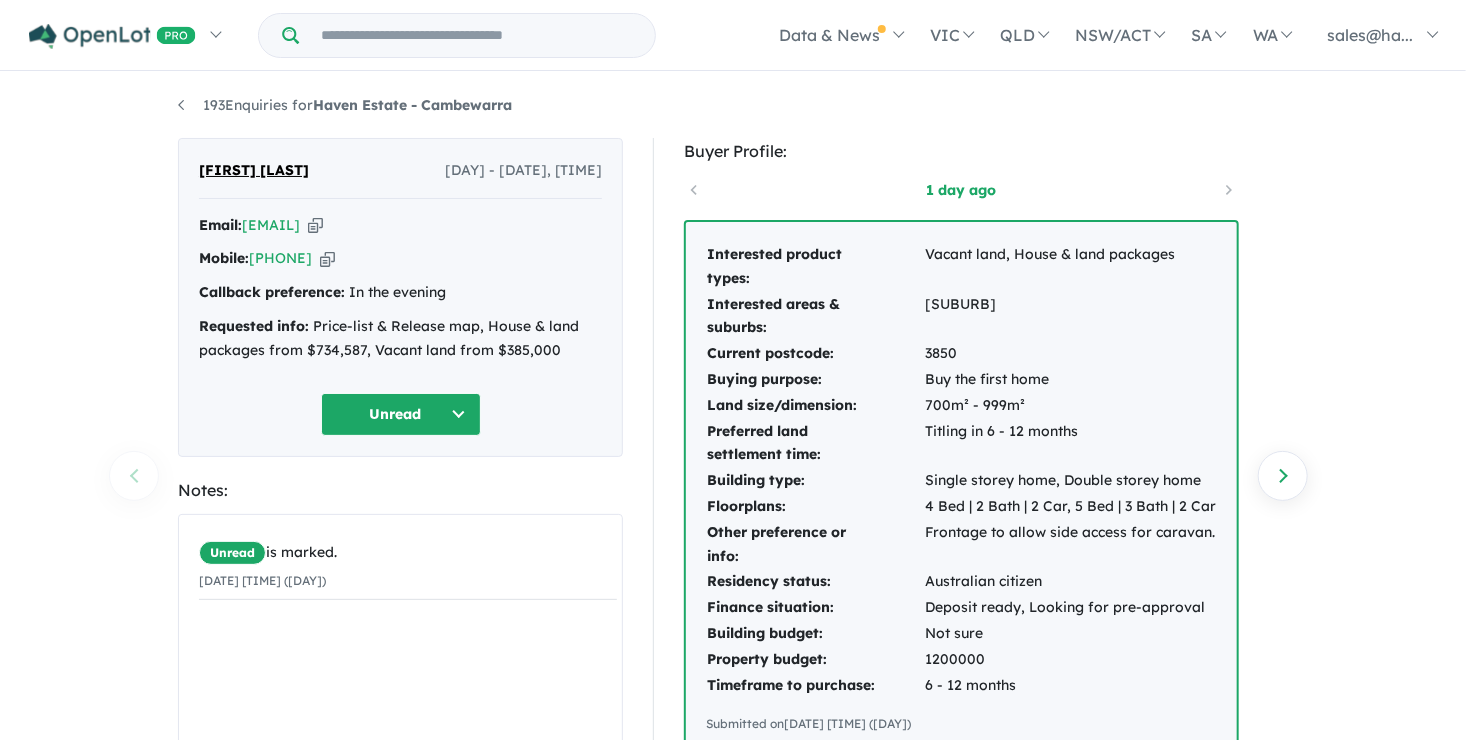 click on "Unread" at bounding box center (401, 414) 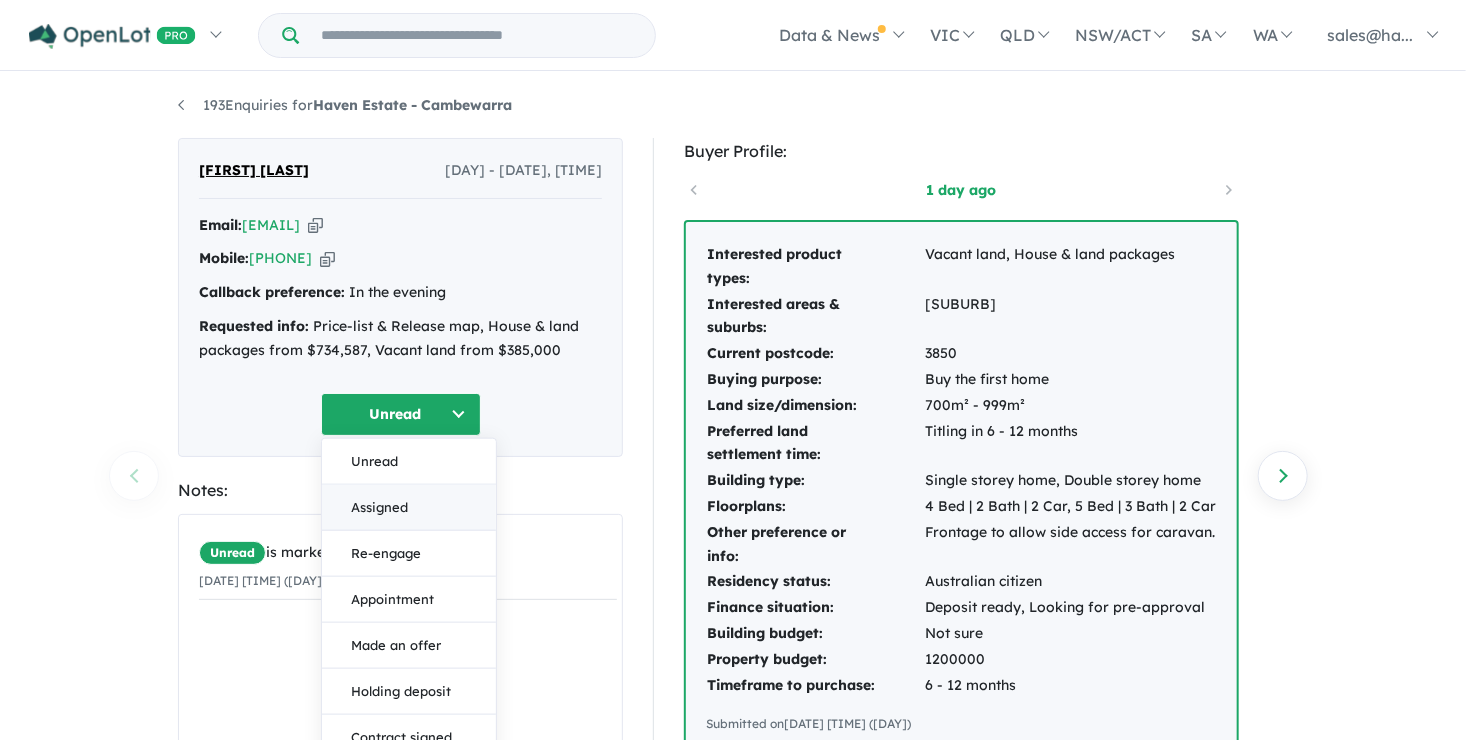 click on "Assigned" at bounding box center (409, 507) 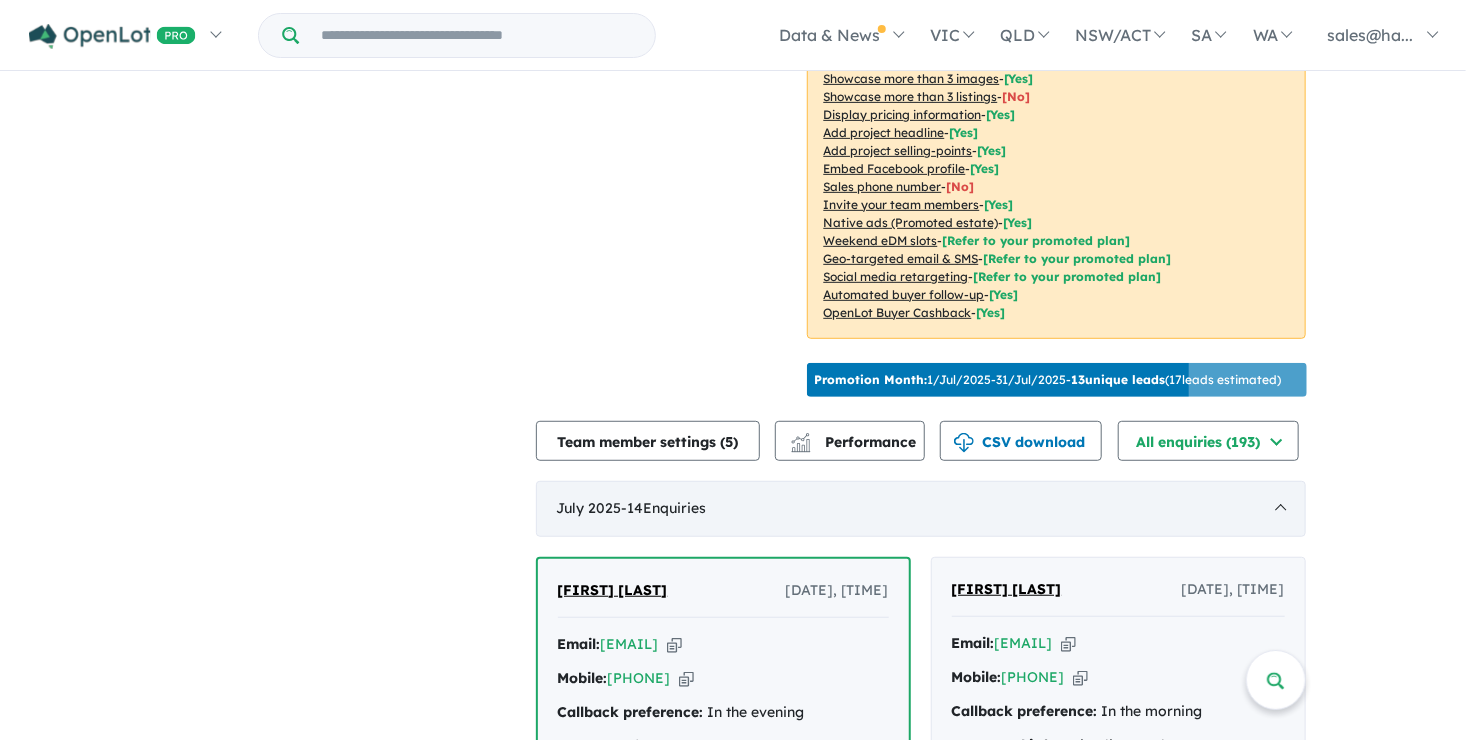 scroll, scrollTop: 3, scrollLeft: 0, axis: vertical 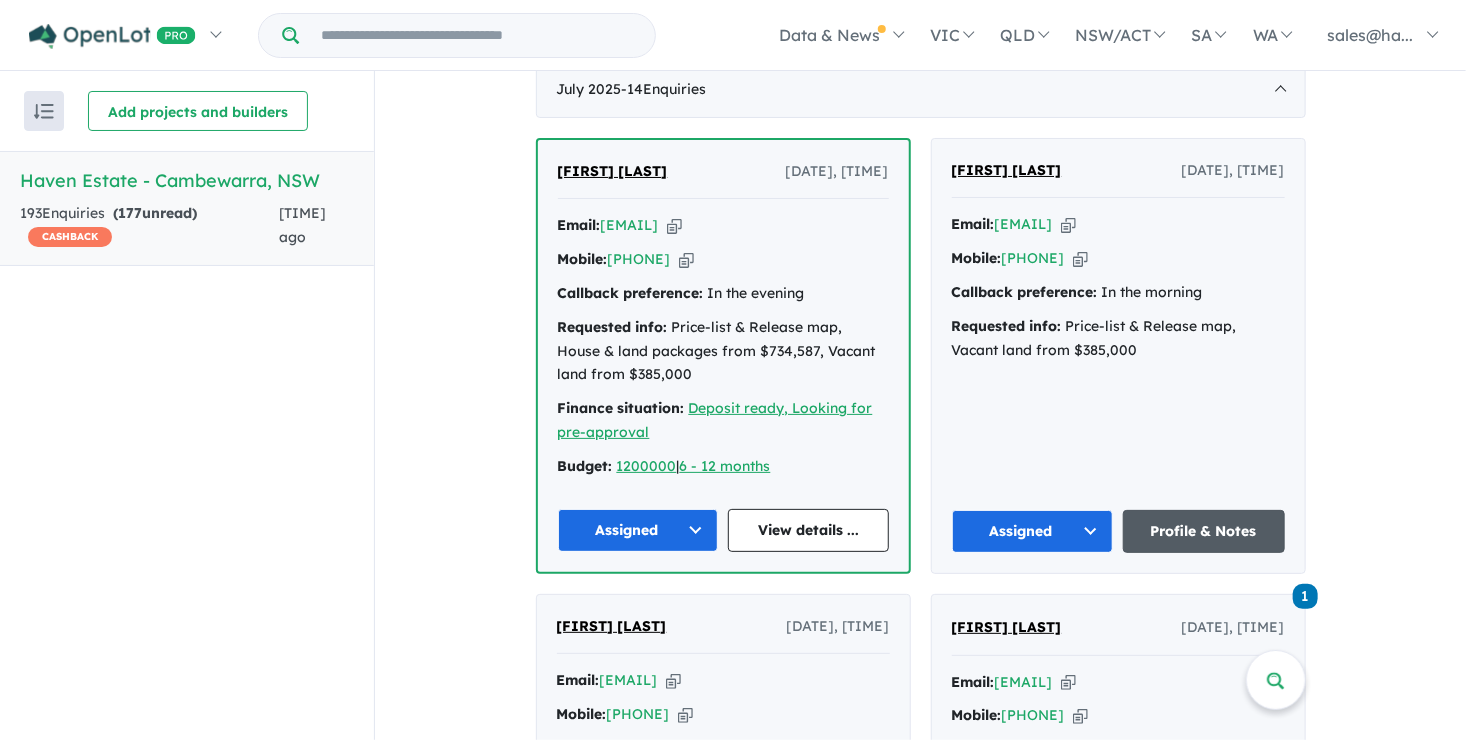 click on "Profile & Notes" at bounding box center (1204, 531) 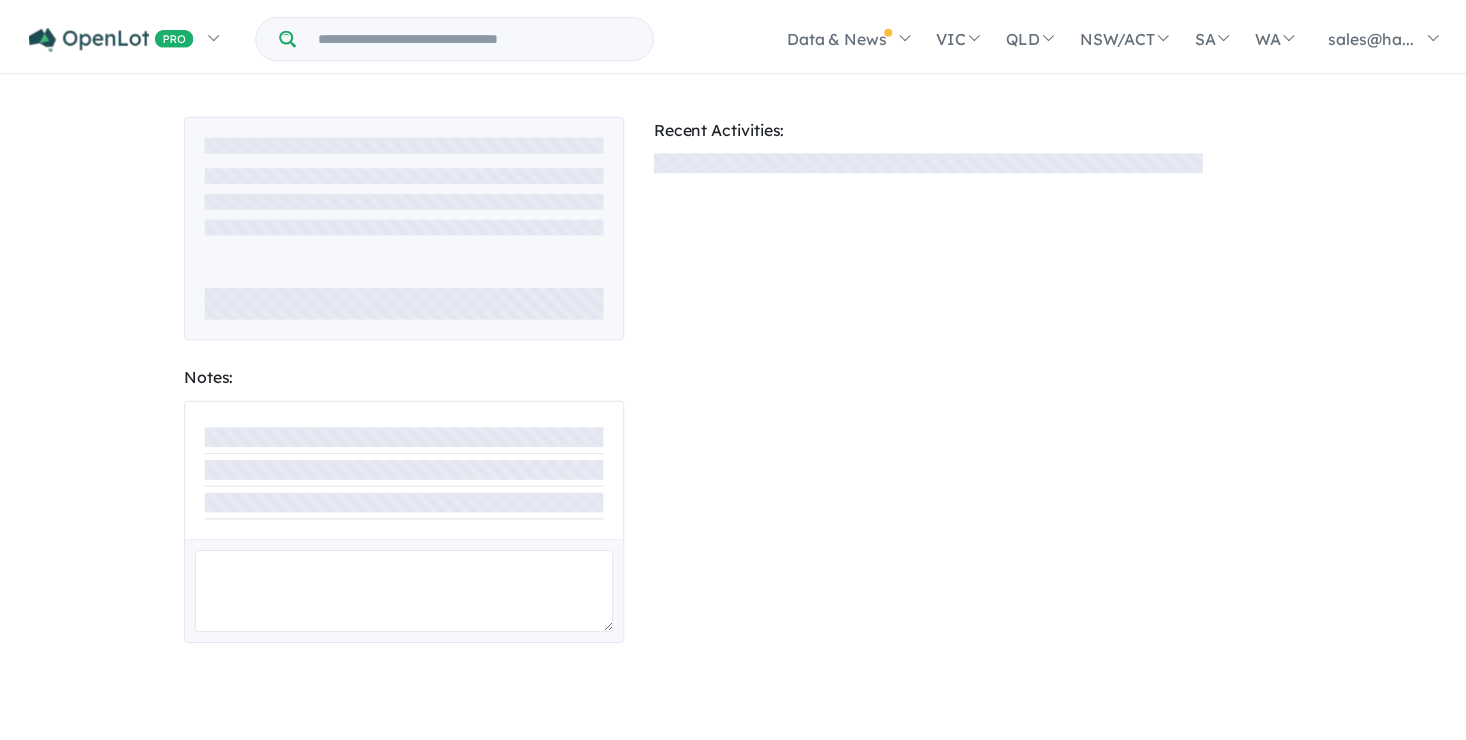 scroll, scrollTop: 0, scrollLeft: 0, axis: both 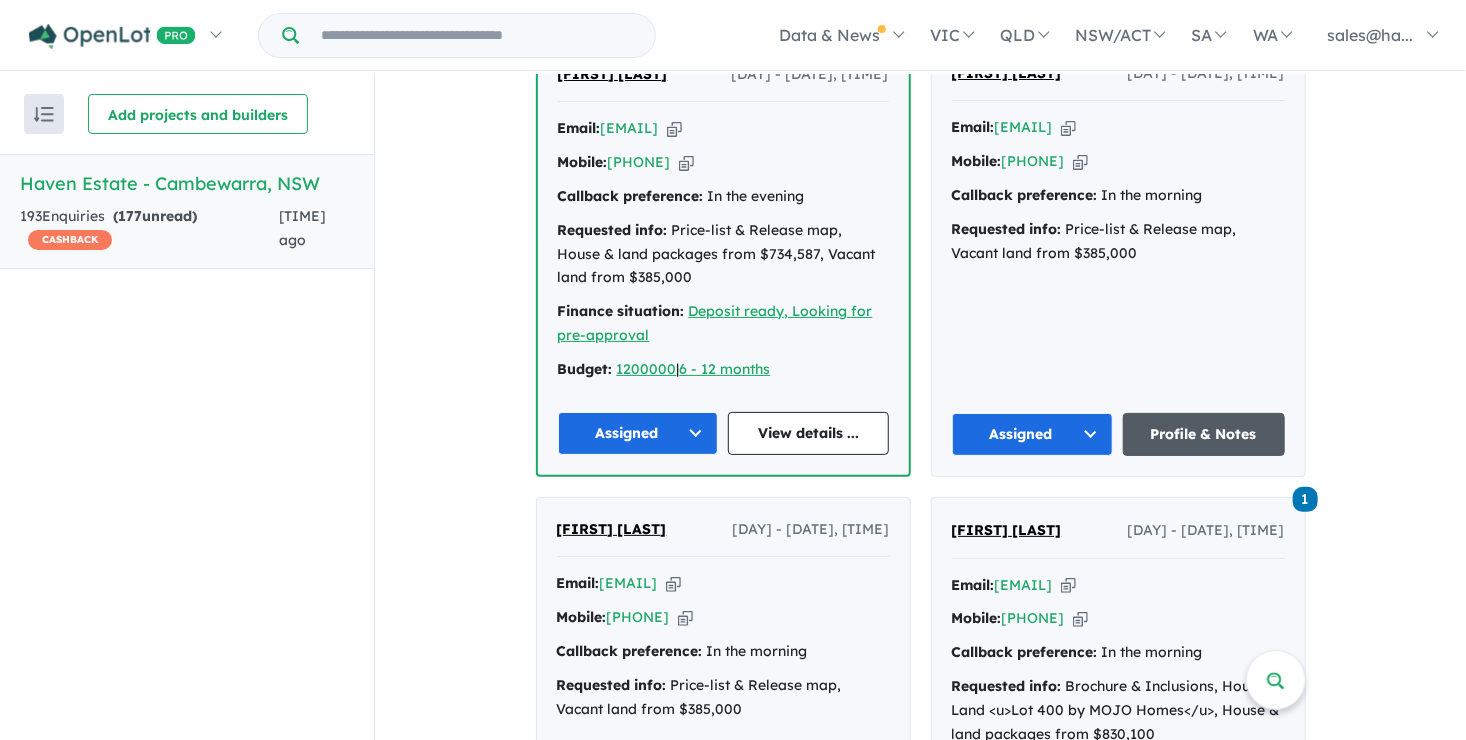 click on "Profile & Notes" at bounding box center [1204, 434] 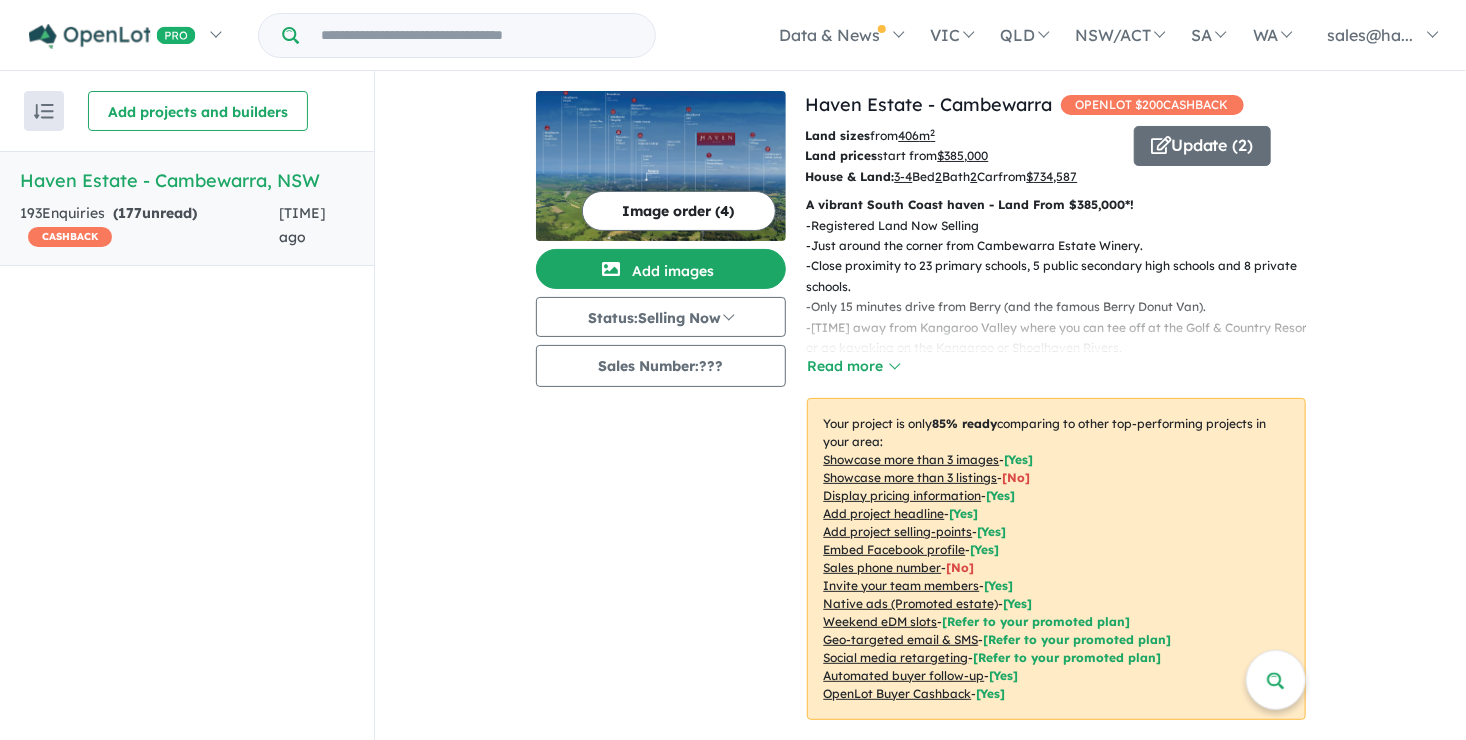 scroll, scrollTop: 3, scrollLeft: 0, axis: vertical 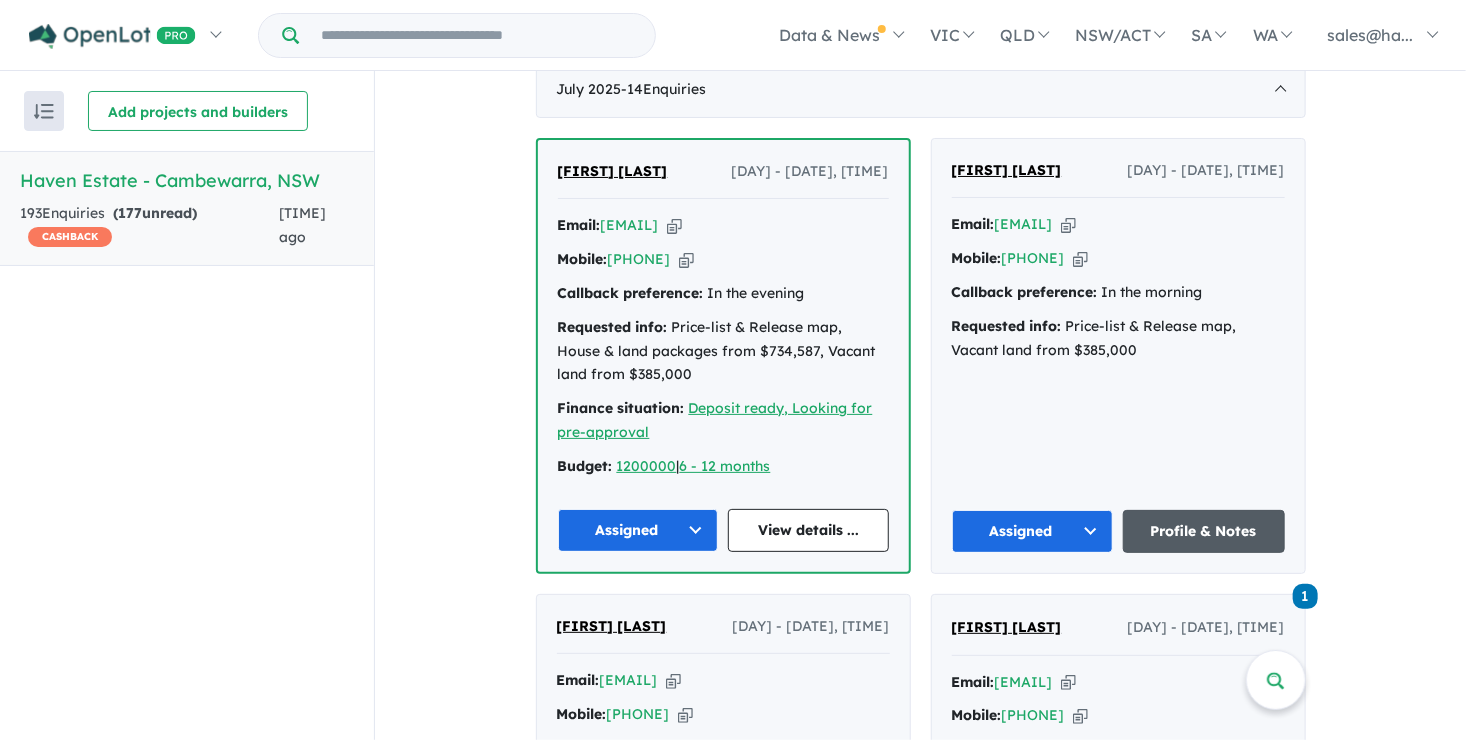 click on "Profile & Notes" at bounding box center [1204, 531] 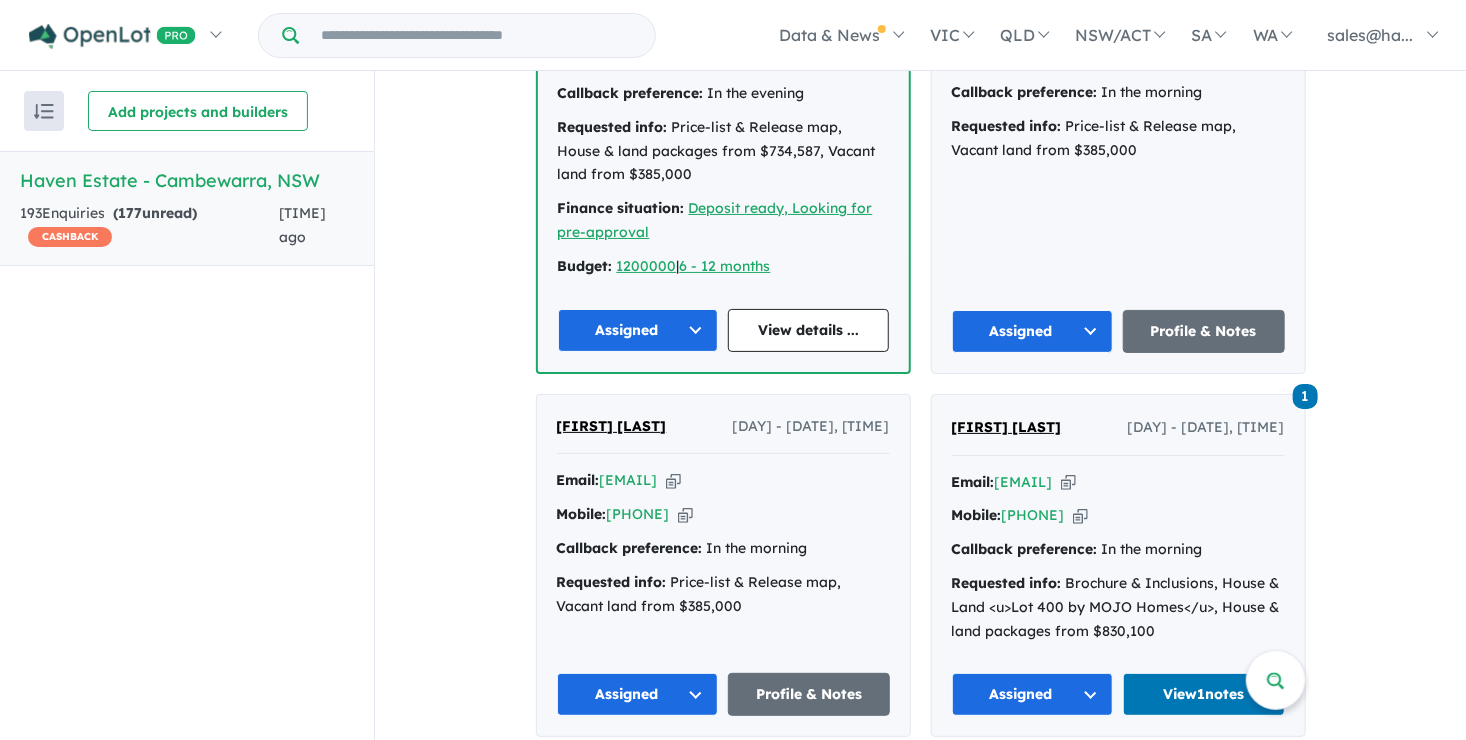scroll, scrollTop: 1100, scrollLeft: 0, axis: vertical 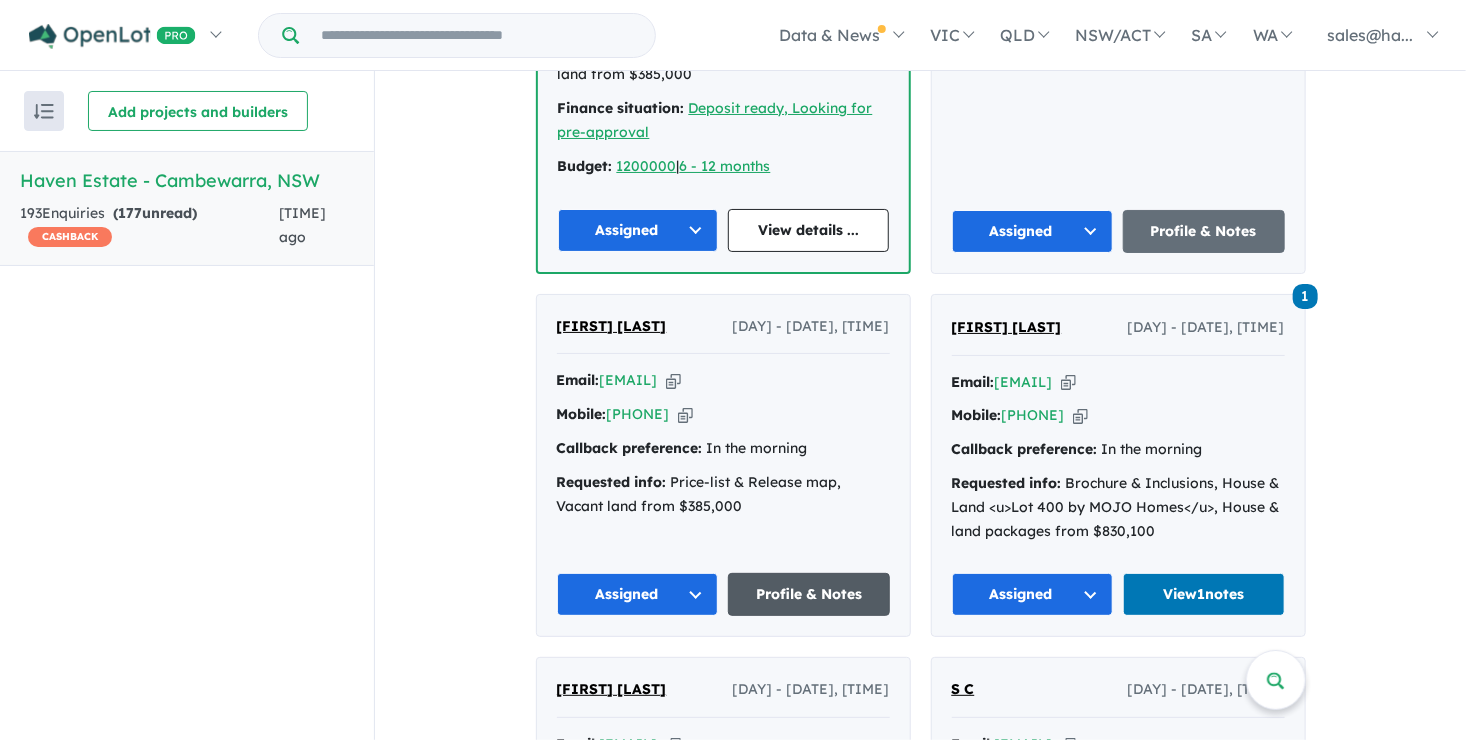 click on "Profile & Notes" at bounding box center (809, 594) 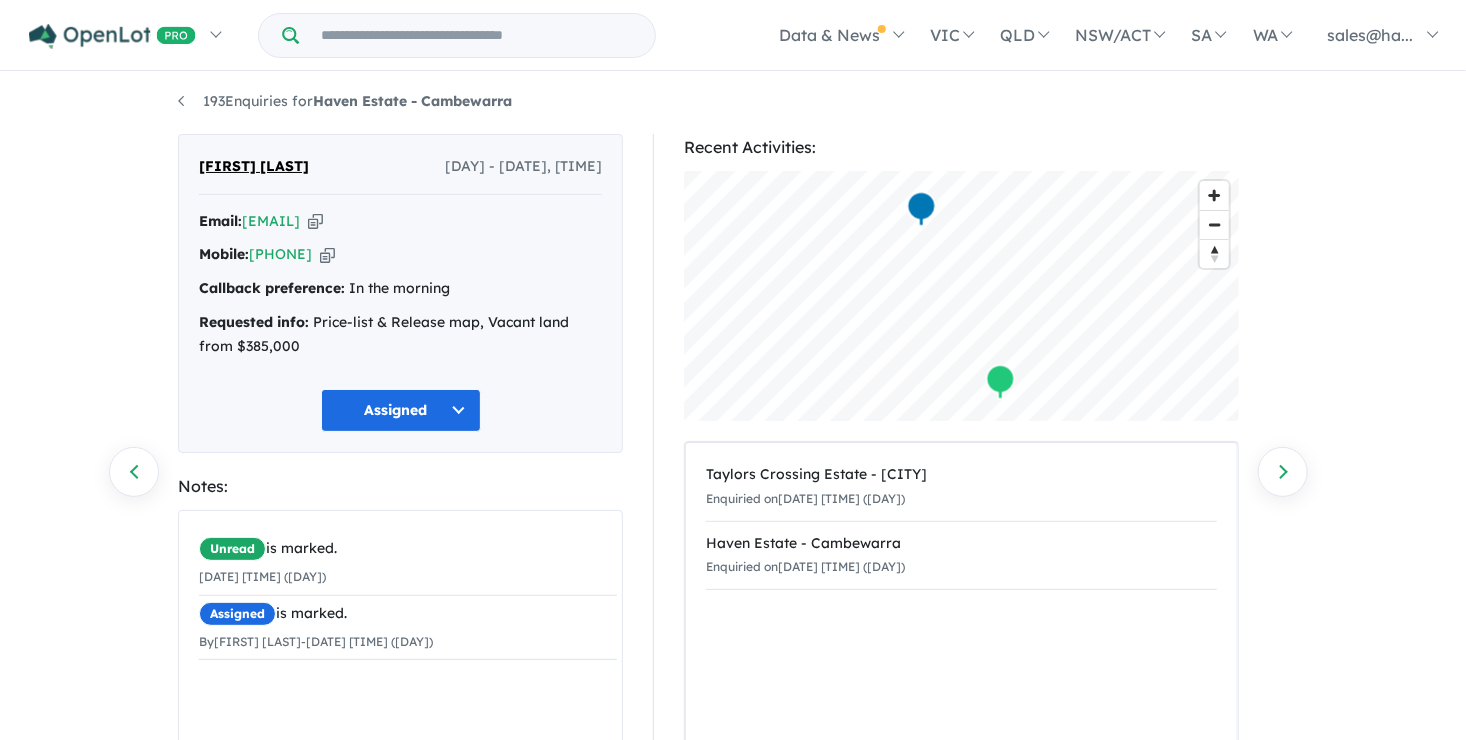 scroll, scrollTop: 0, scrollLeft: 0, axis: both 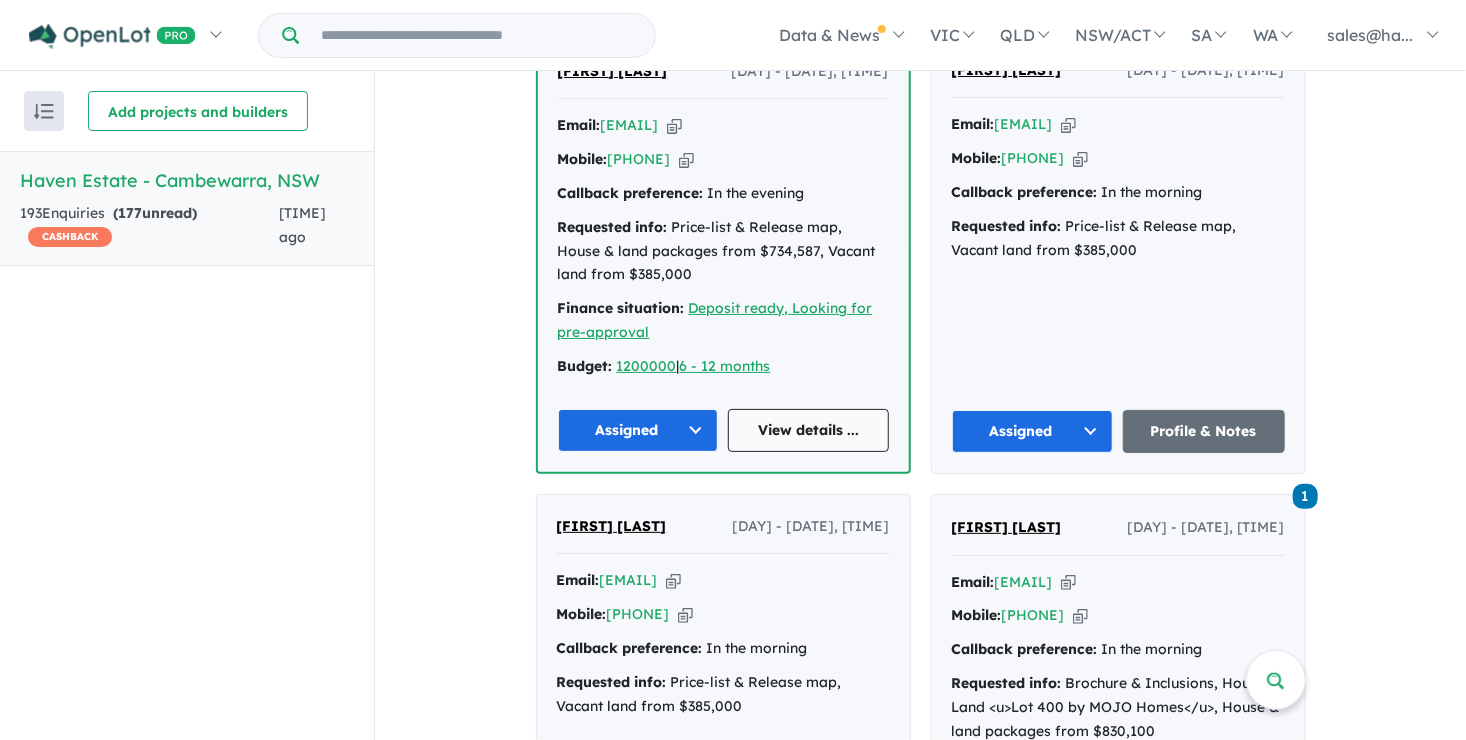 click on "View details ..." at bounding box center (808, 430) 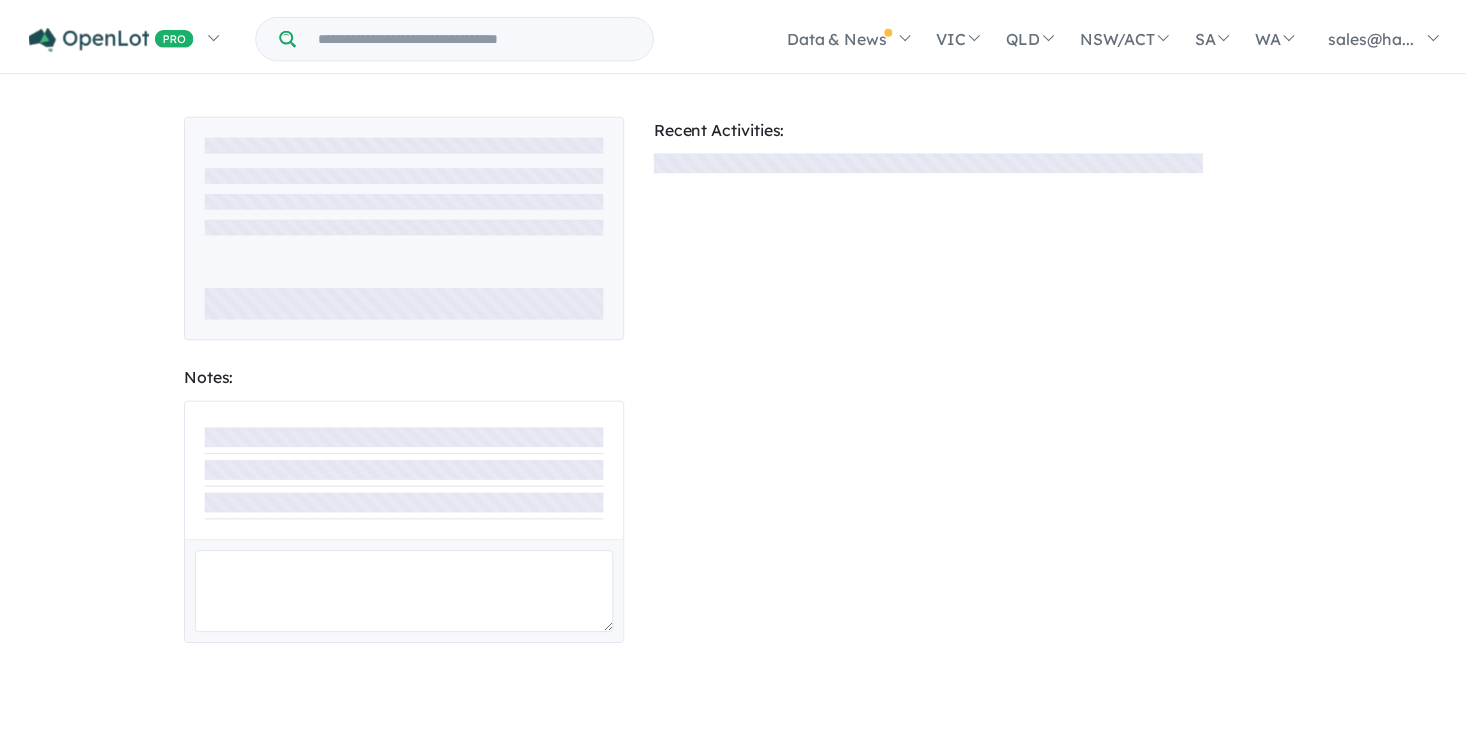 scroll, scrollTop: 0, scrollLeft: 0, axis: both 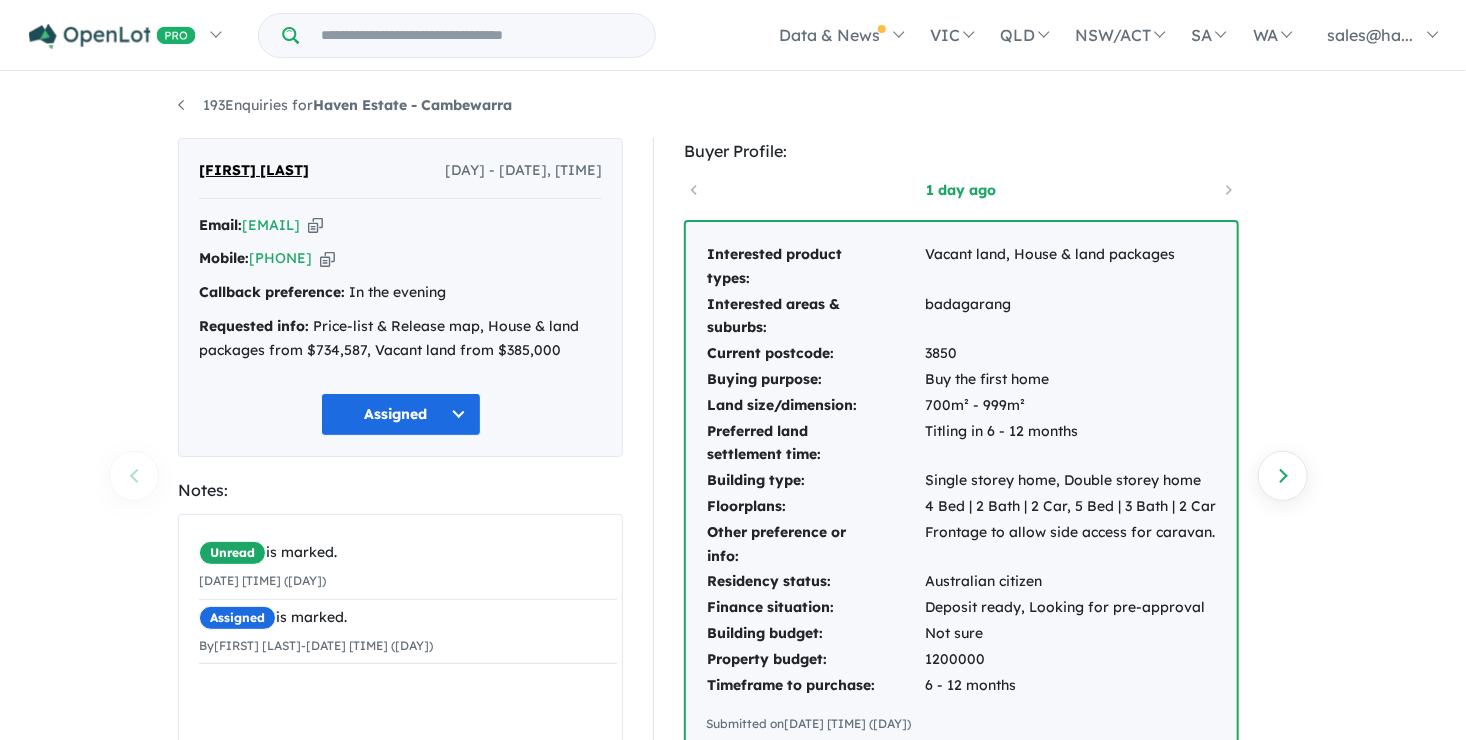 click on "3850" at bounding box center [1070, 267] 